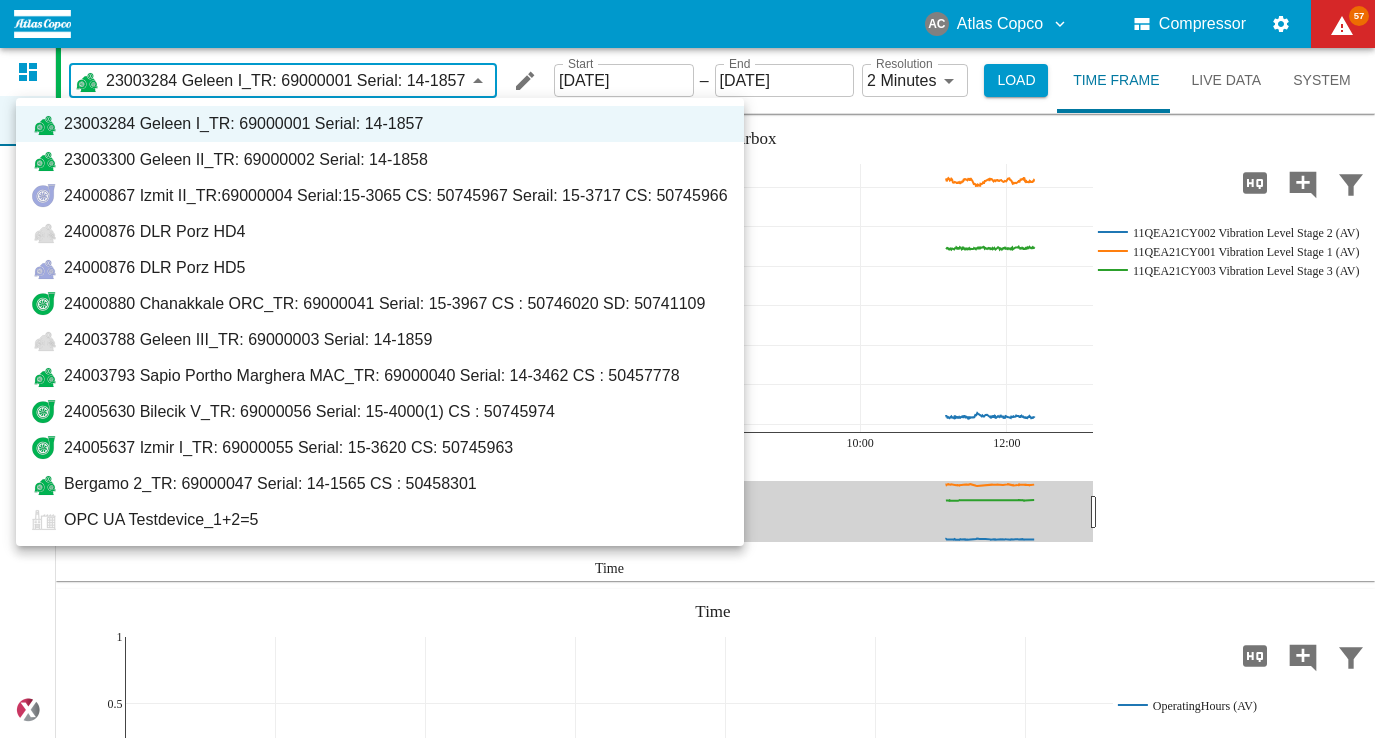 scroll, scrollTop: 0, scrollLeft: 0, axis: both 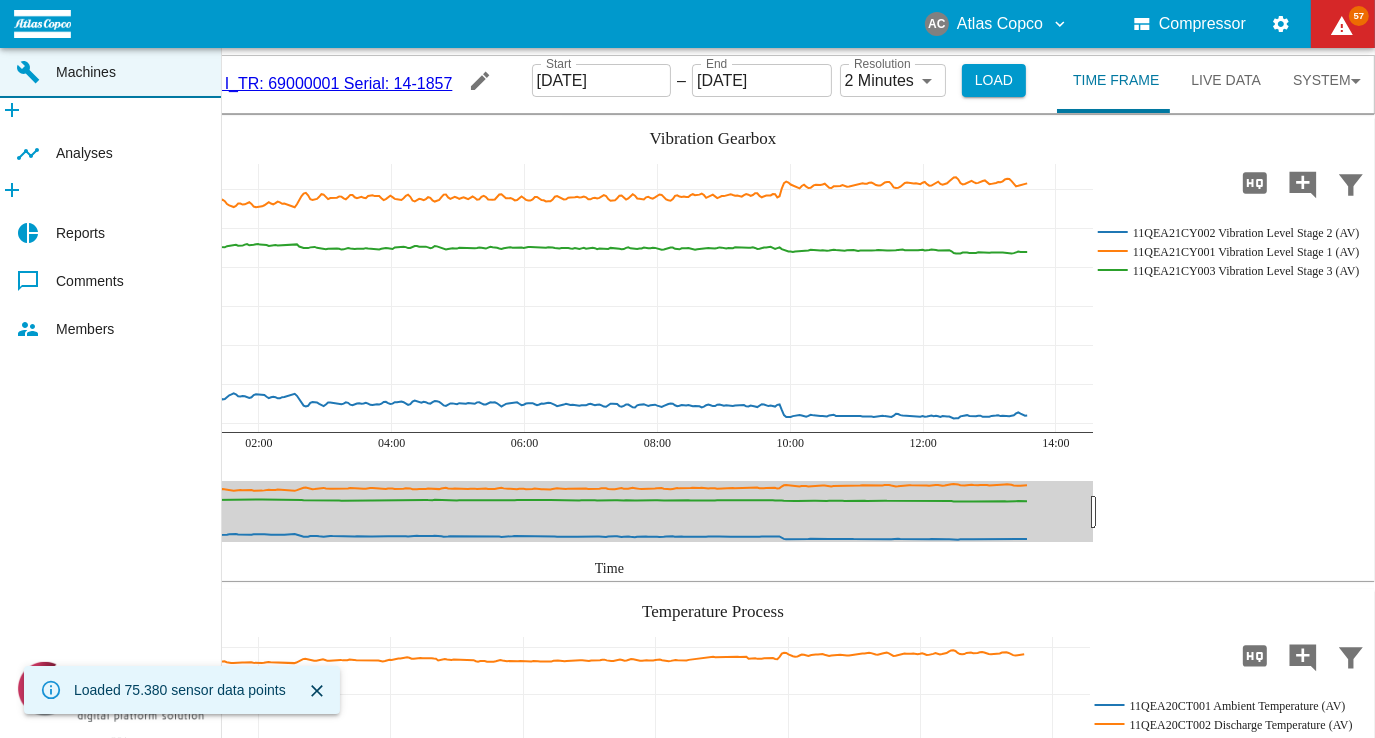 click on "Machines" at bounding box center [86, 72] 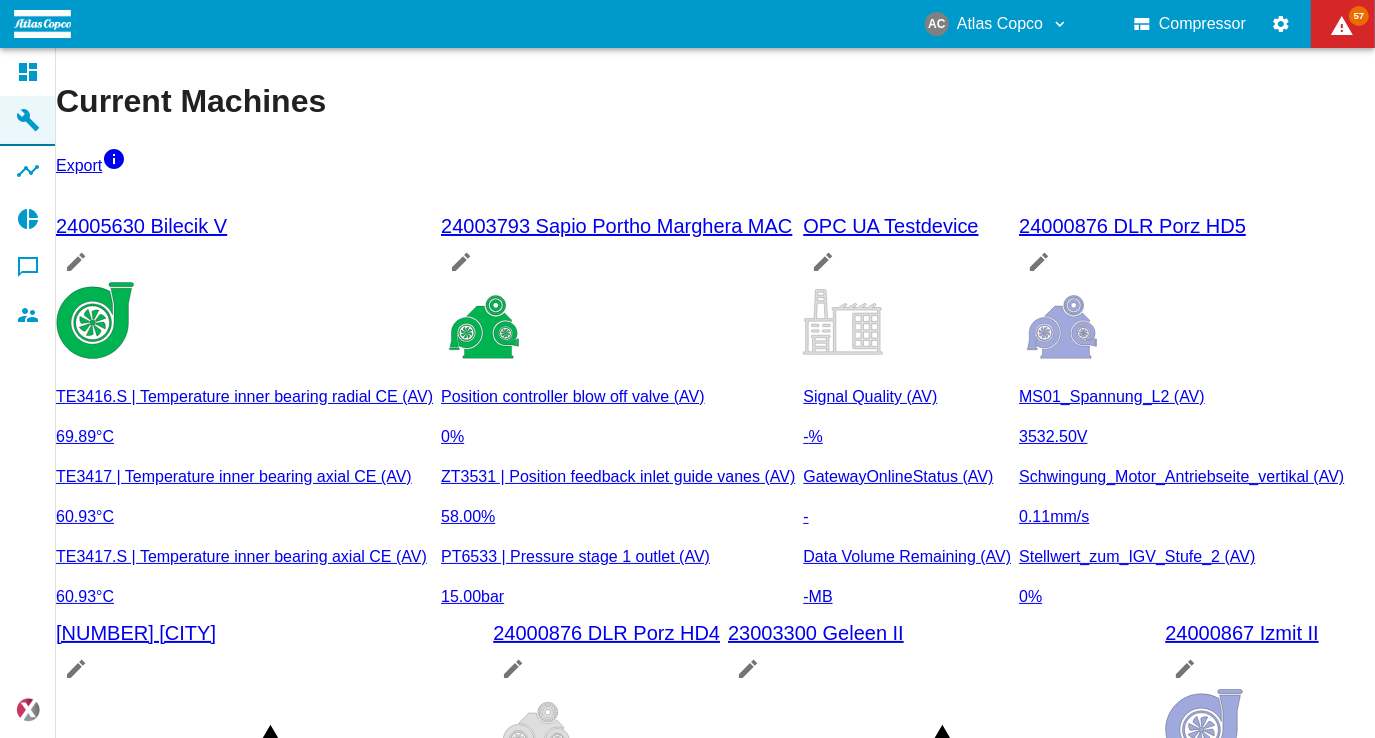click on "TE3416.S | Temperature inner bearing radial CE (AV) 69.89 °C  TE3417 | Temperature inner bearing axial CE (AV) 60.93 °C  TE3417.S | Temperature inner bearing axial CE (AV) 60.93 °C" at bounding box center (244, 497) 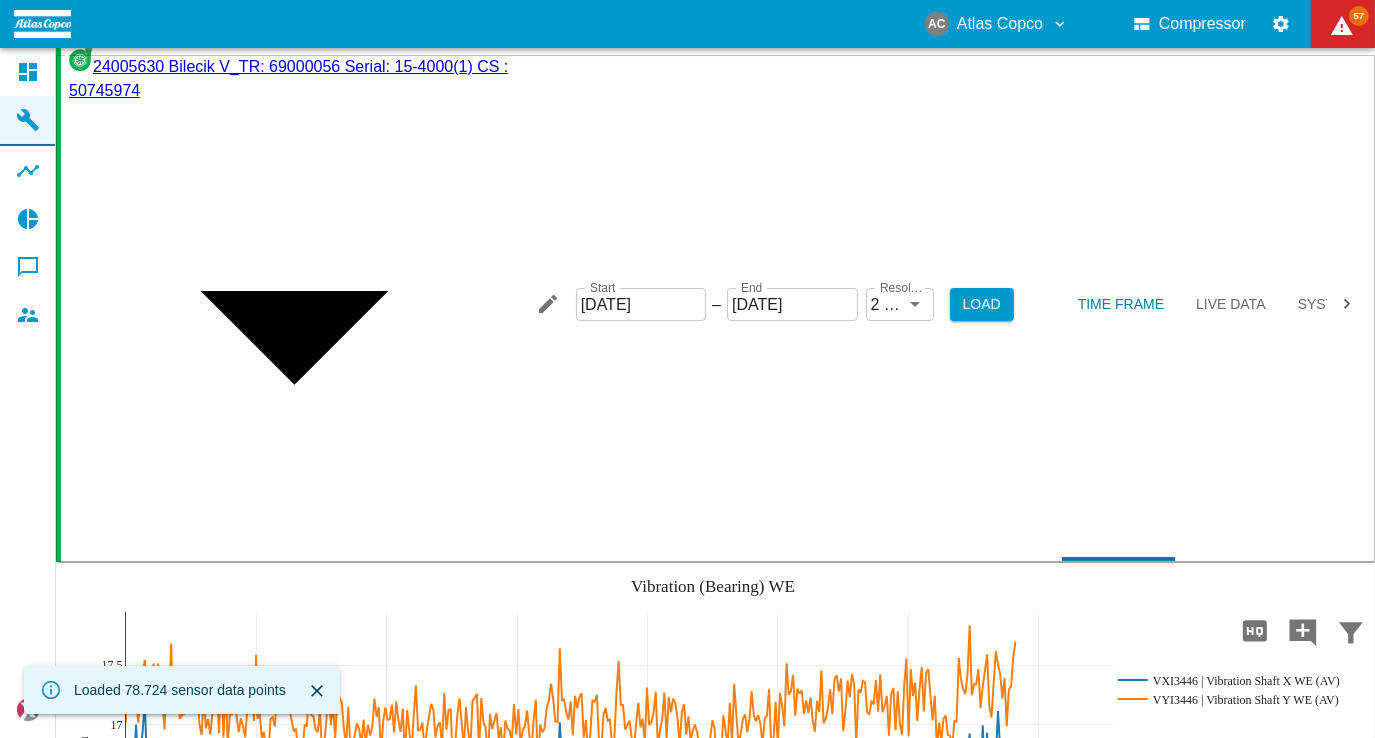 click on "AC Atlas Copco Compressor 57 Dashboard Machines Analyses Reports Comments Members powered by Loaded 78.724 sensor data points Time Frame Live Data System 24005630 [CITY] V_TR: 69000056 Serial: 15-4000(1) CS : 50745974 b48b5ee9-5b0f-4e9b-8d38-f8dc2d5465f2 ​ Time Frame Live Data System 24005630 [CITY] V_TR: 69000056 Serial: 15-4000(1) CS : 50745974 b48b5ee9-5b0f-4e9b-8d38-f8dc2d5465f2 ​ Start [DATE] Start – End [DATE] End Resolution 2 Minutes 2min Resolution Load Time Frame Live Data System 00:00 Jul 7, 2025 02:00 04:00 06:00 08:00 10:00 12:00 14:00 16 16.5 17 17.5 VXI3446 | Vibration Shaft X WE (AV) VYI3446 | Vibration Shaft Y WE (AV) Vibration (Bearing) WE µm Time 00:00 Jul 7, 2025 02:00 04:00 06:00 08:00 10:00 12:00 14:00 10.5 10.6 10.7 10.8 VXI3416 | Vibration Shaft X CE (AV) Vibration (Bearing) CE µm Time 00:00 Jul 7, 2025 02:00 04:00 06:00 08:00 10:00 12:00 14:00 30 40 50 60 70 80 TE3451 | Inlet Temperature Booster WE (AV) TE3453 | Outlet Temperature Booster WE (AV) °C Time 00:00" at bounding box center [687, 563] 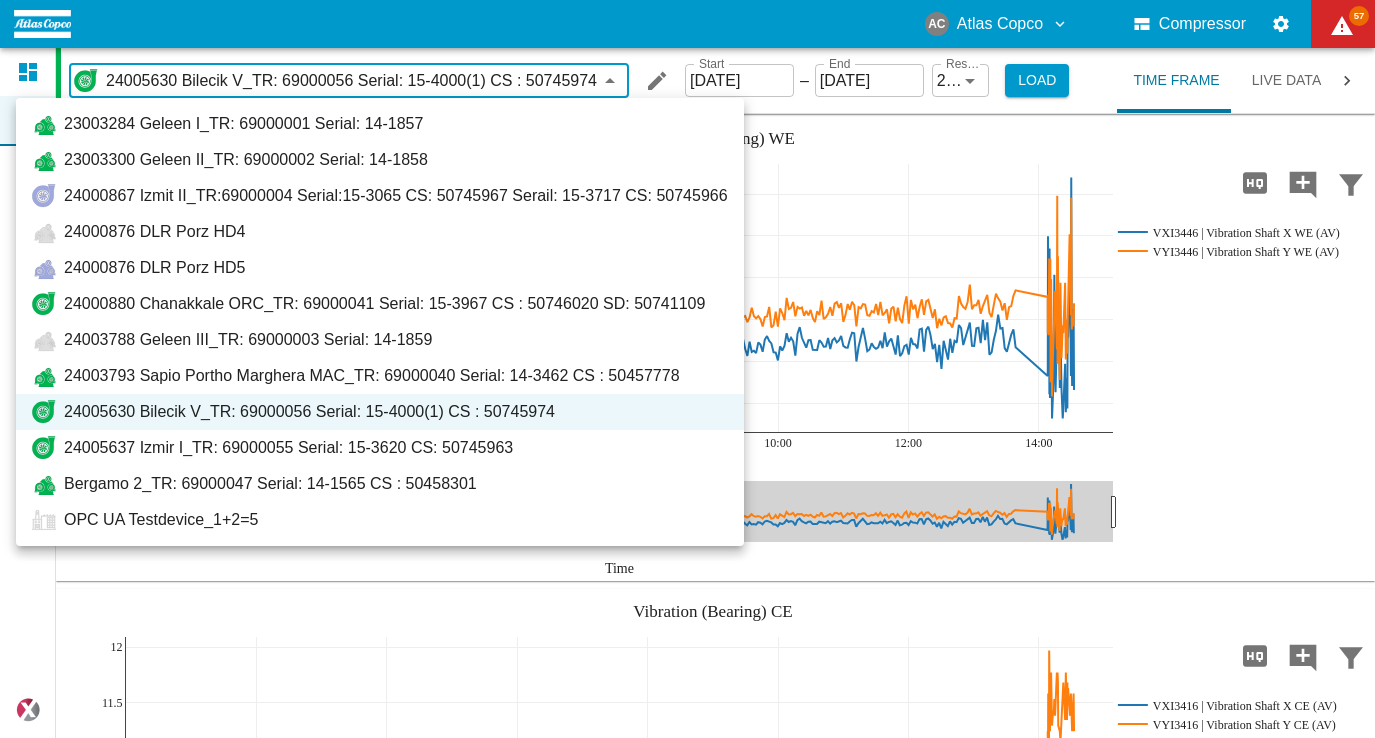 scroll, scrollTop: 0, scrollLeft: 0, axis: both 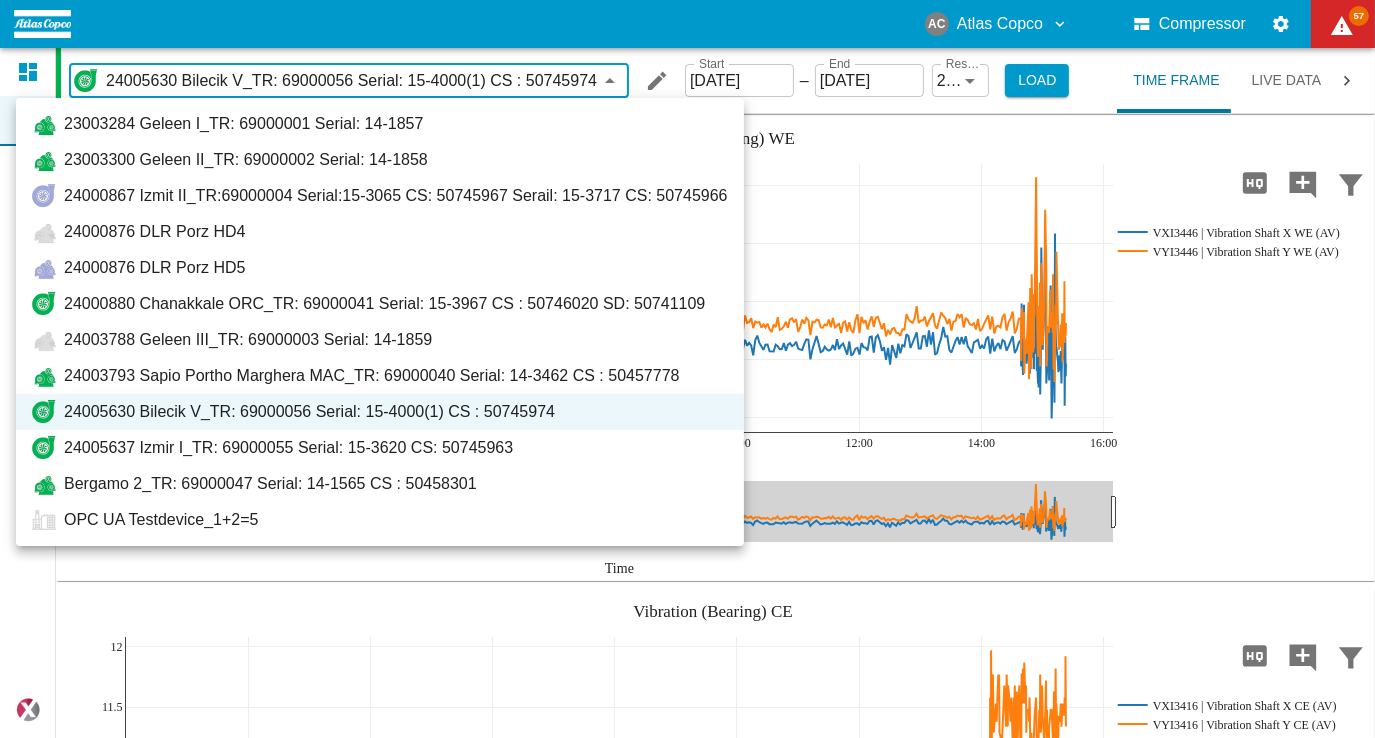 type 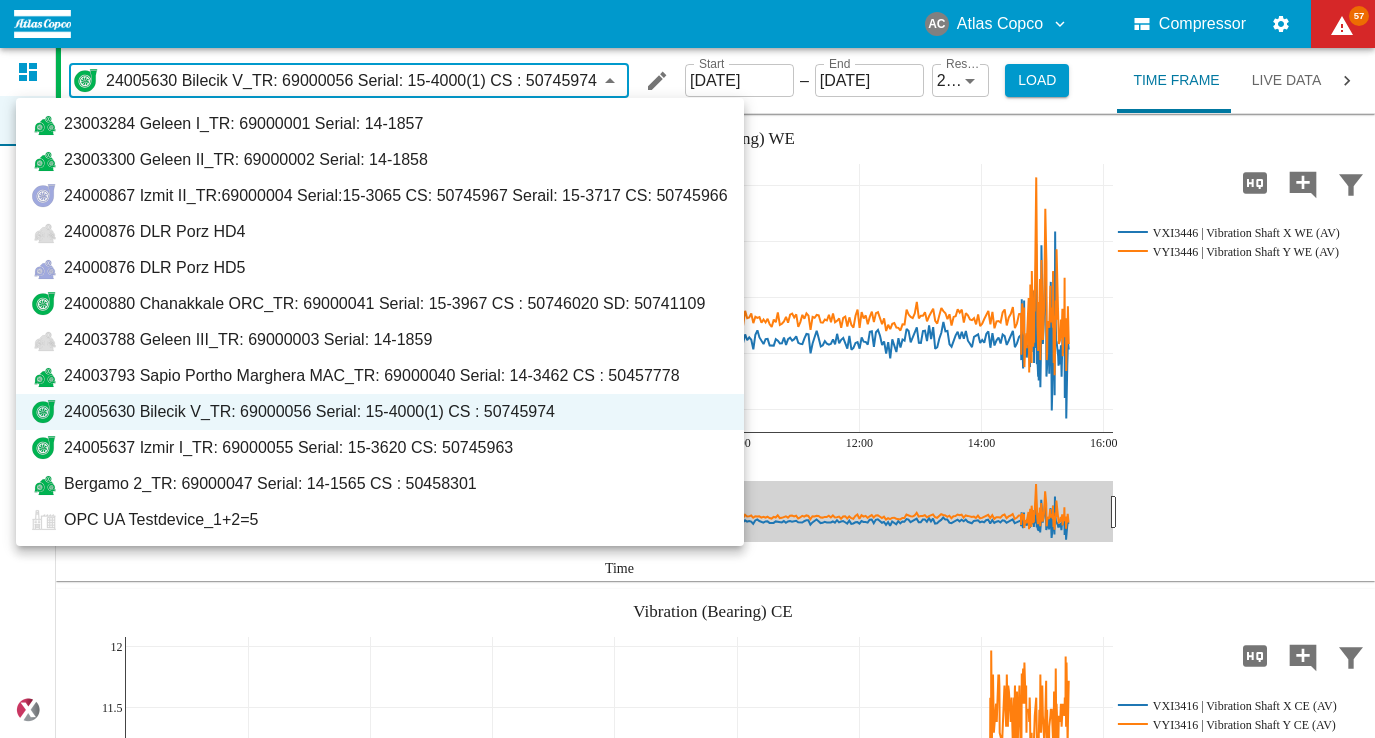 scroll, scrollTop: 0, scrollLeft: 0, axis: both 